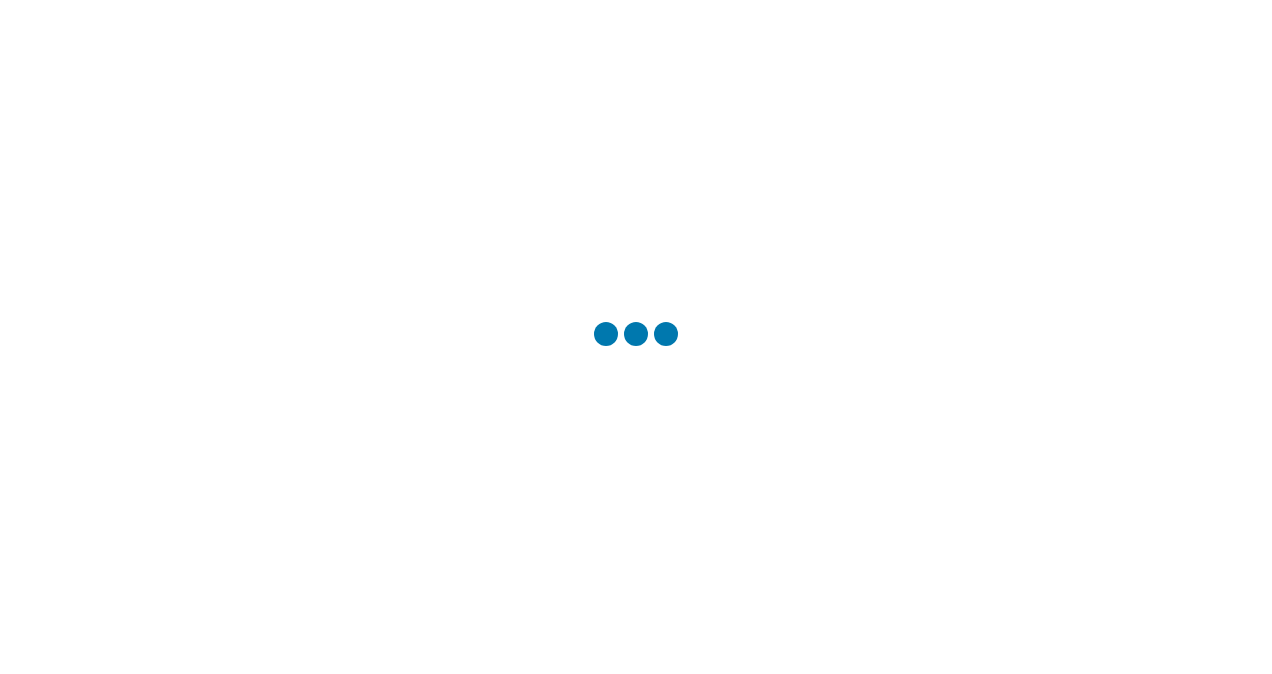 scroll, scrollTop: 0, scrollLeft: 0, axis: both 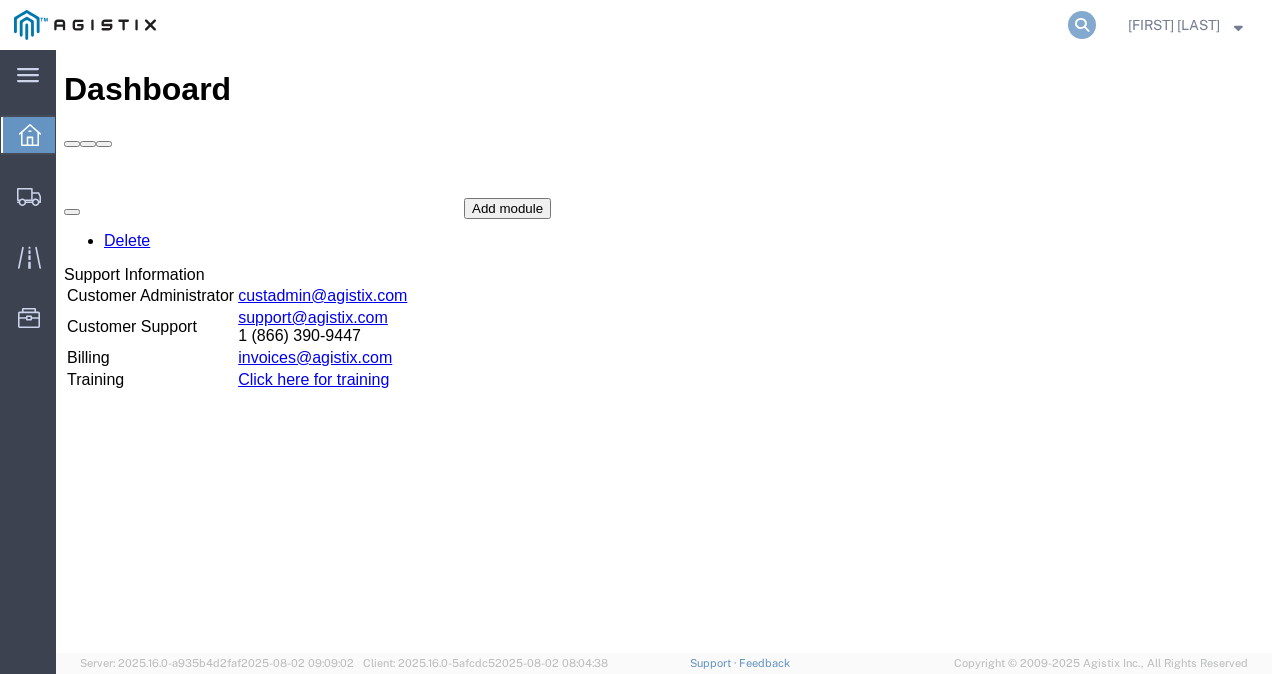 click 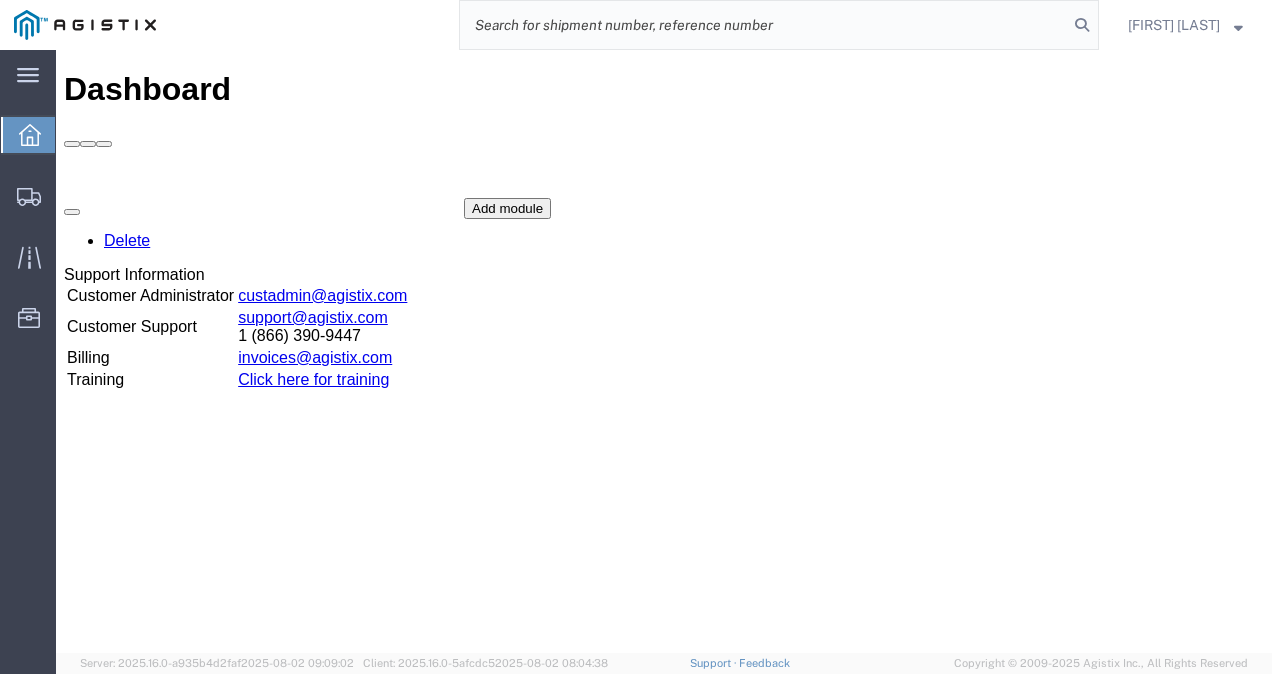 paste on "56320933" 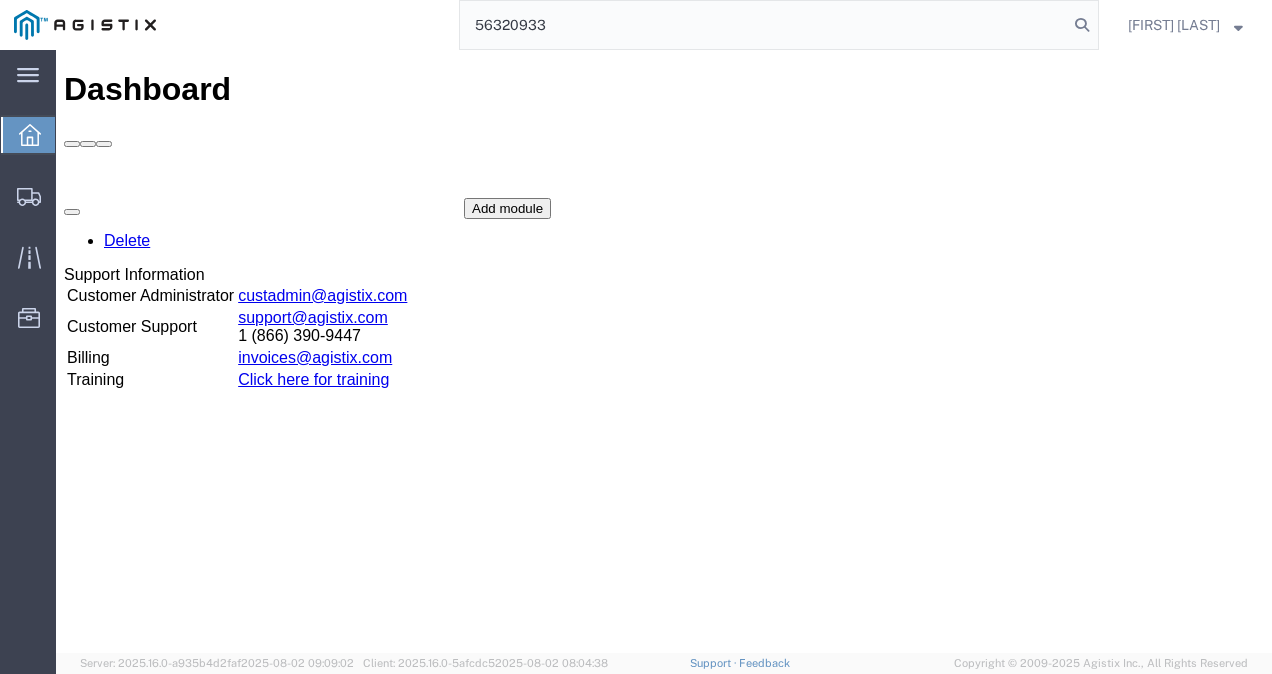 type on "56320933" 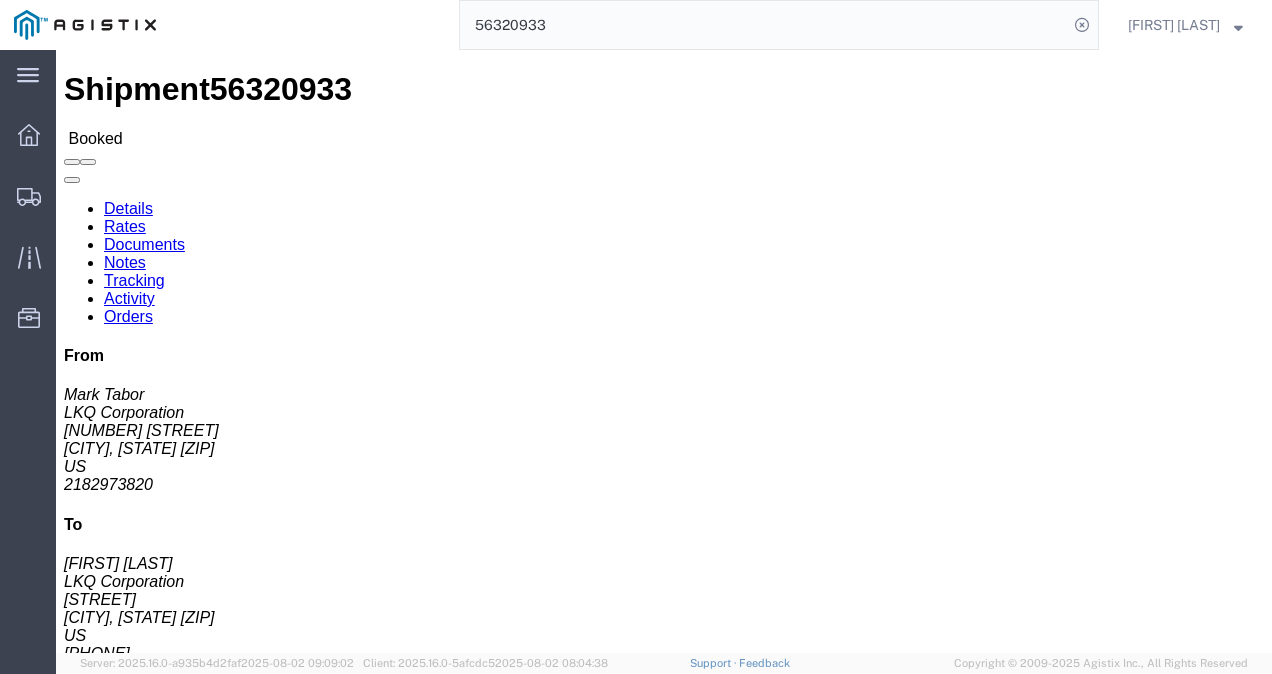 click on "Routing & Vehicle Information" 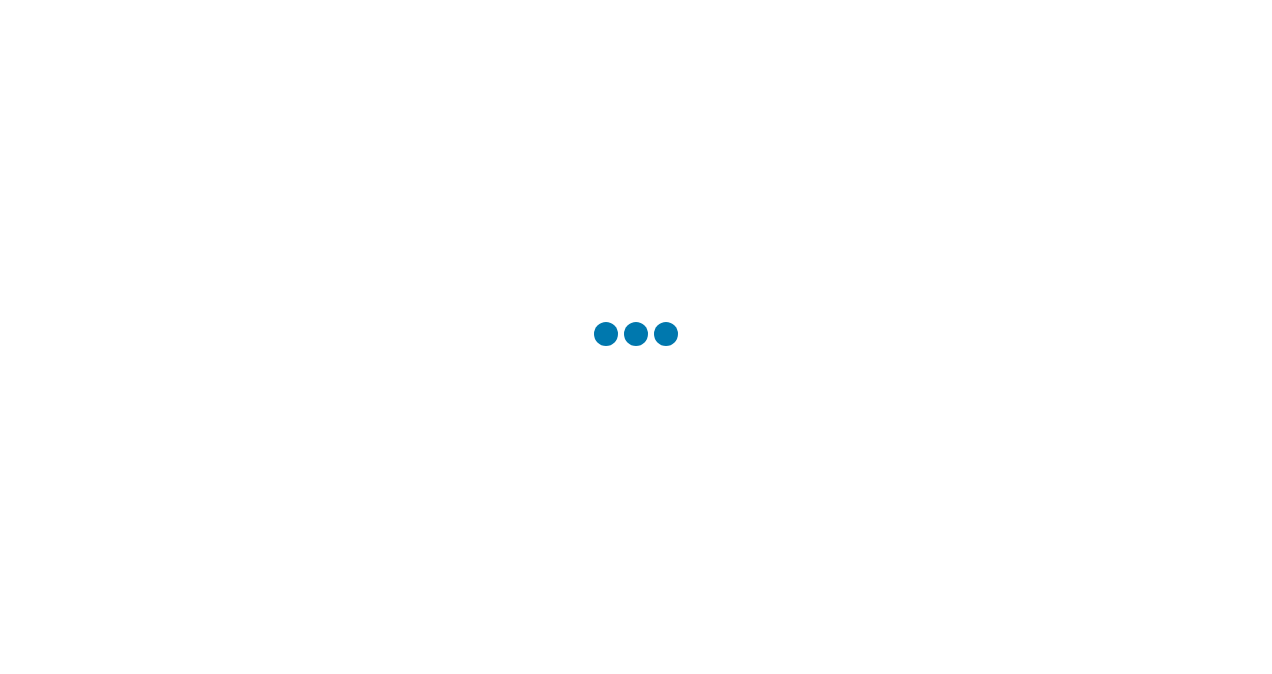 scroll, scrollTop: 0, scrollLeft: 0, axis: both 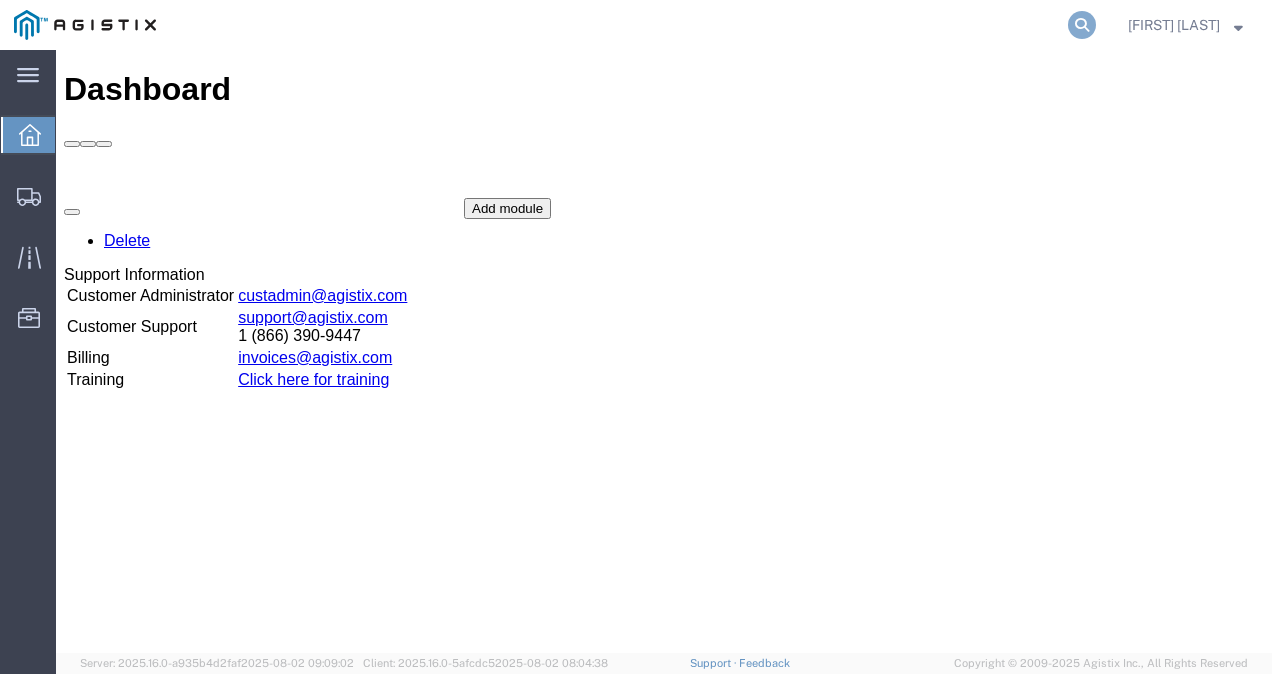 click 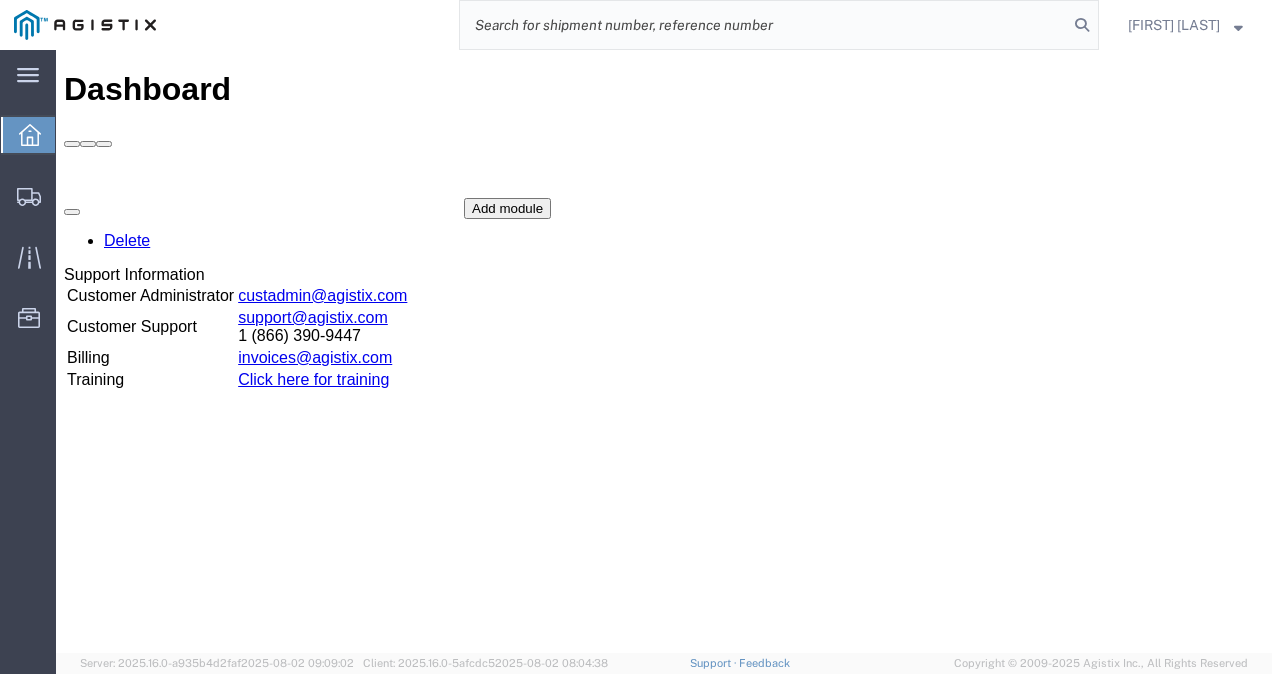 paste on "[NUMBER]" 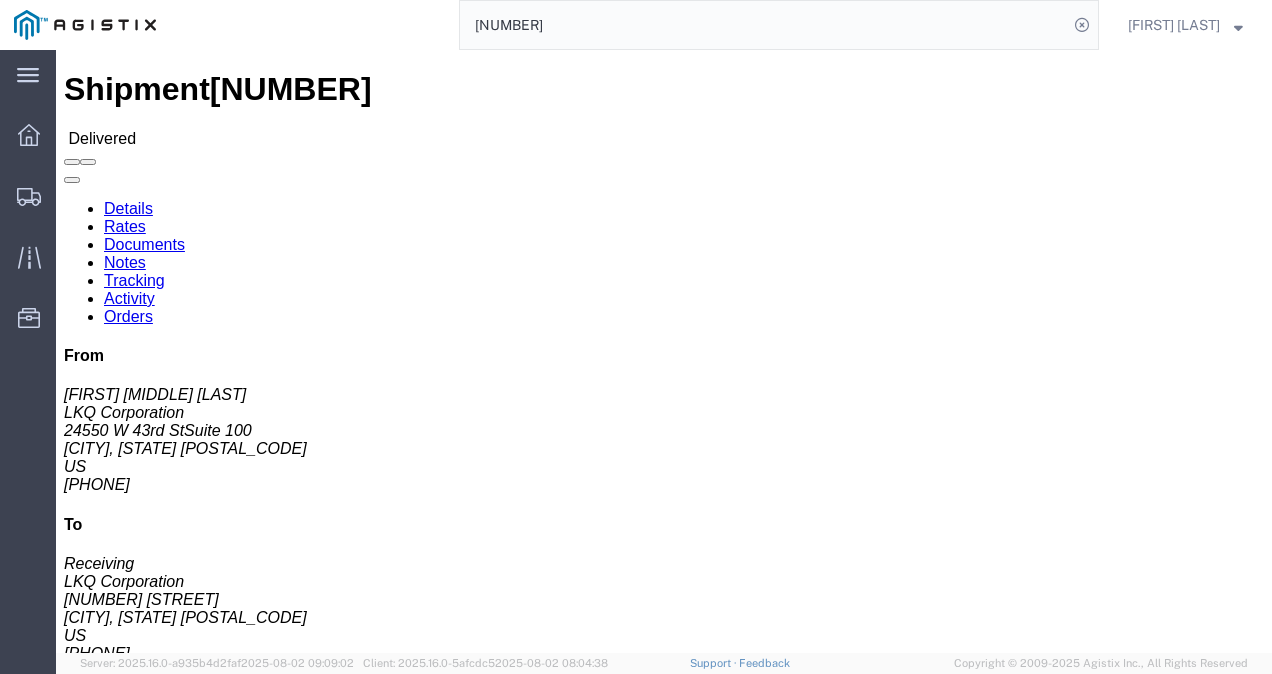 drag, startPoint x: 559, startPoint y: 265, endPoint x: 615, endPoint y: 426, distance: 170.46114 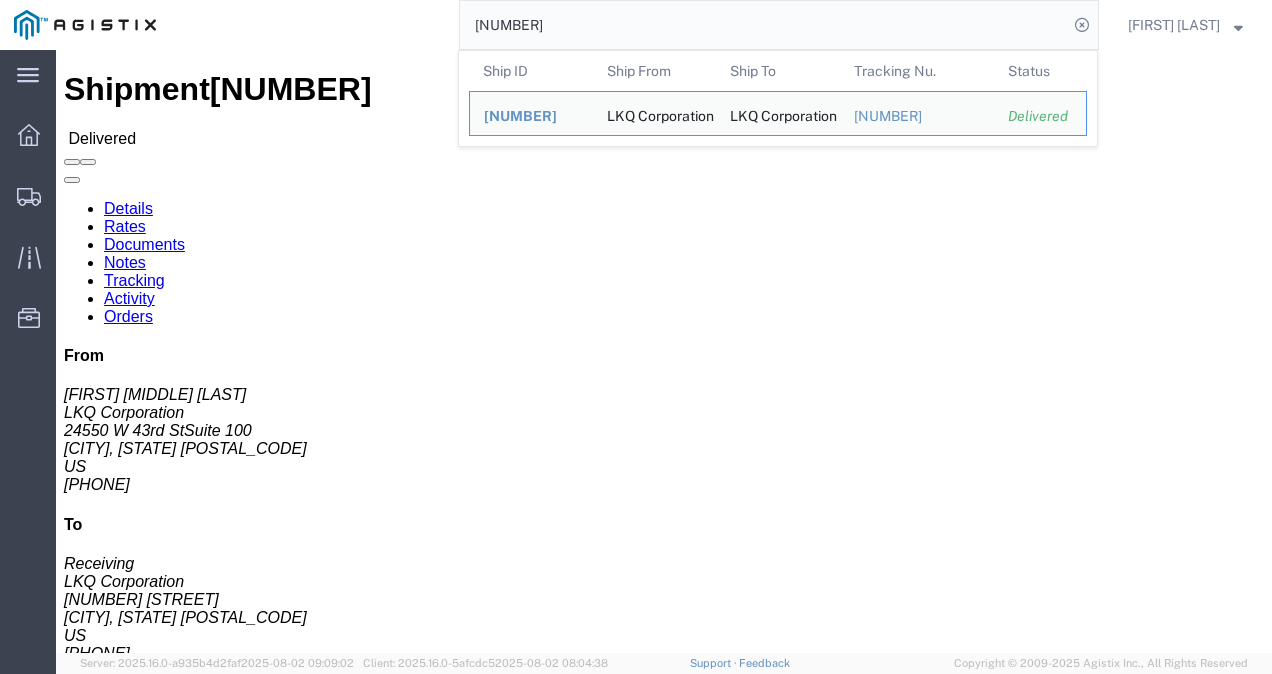 click on "[NUMBER]" 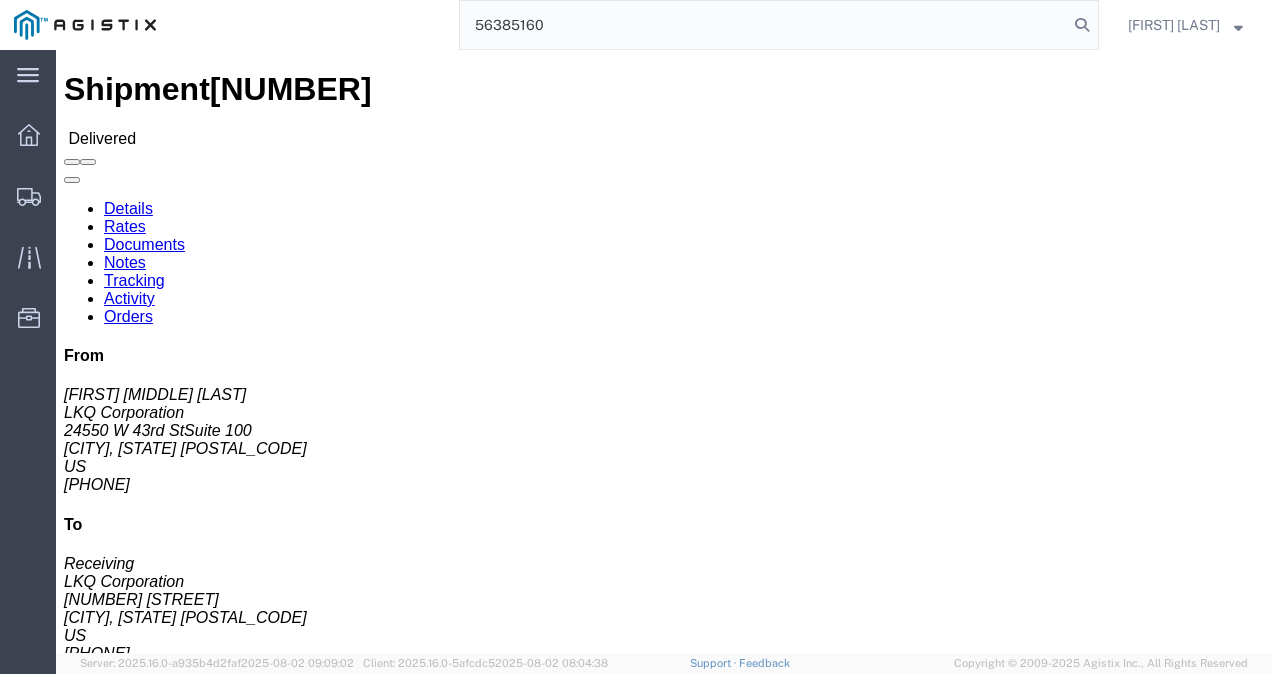 type on "56385160" 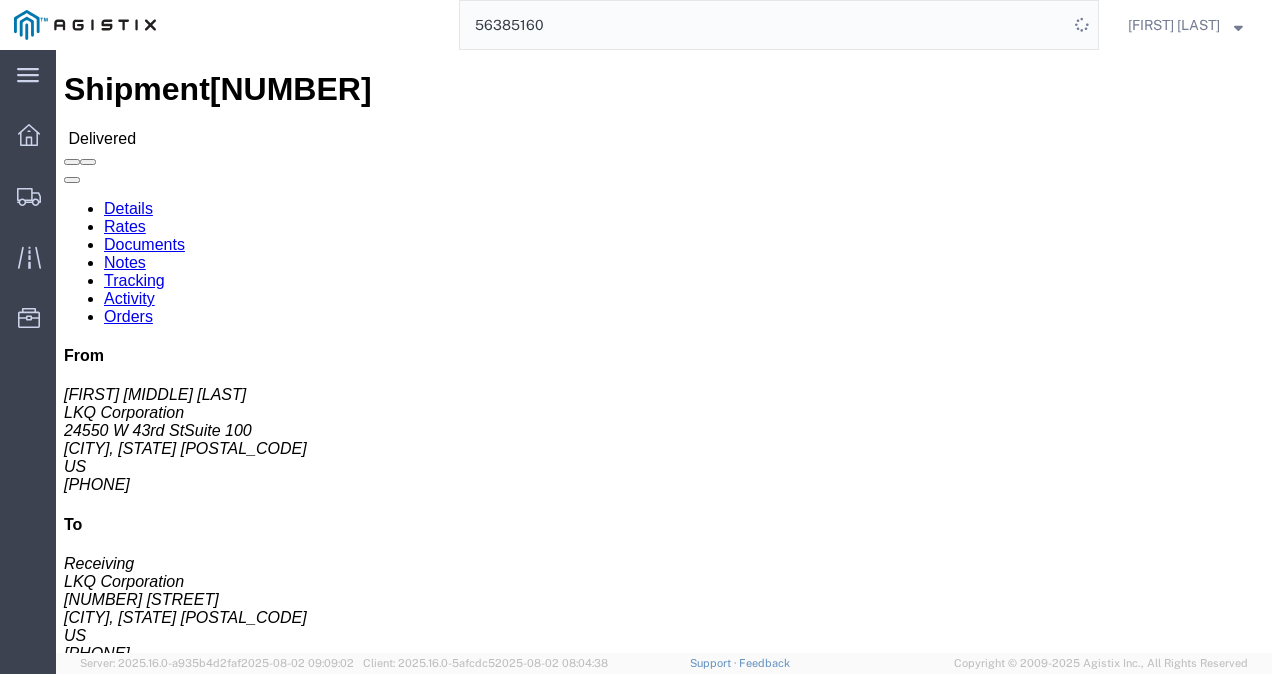 click on "Routing & Vehicle Information" 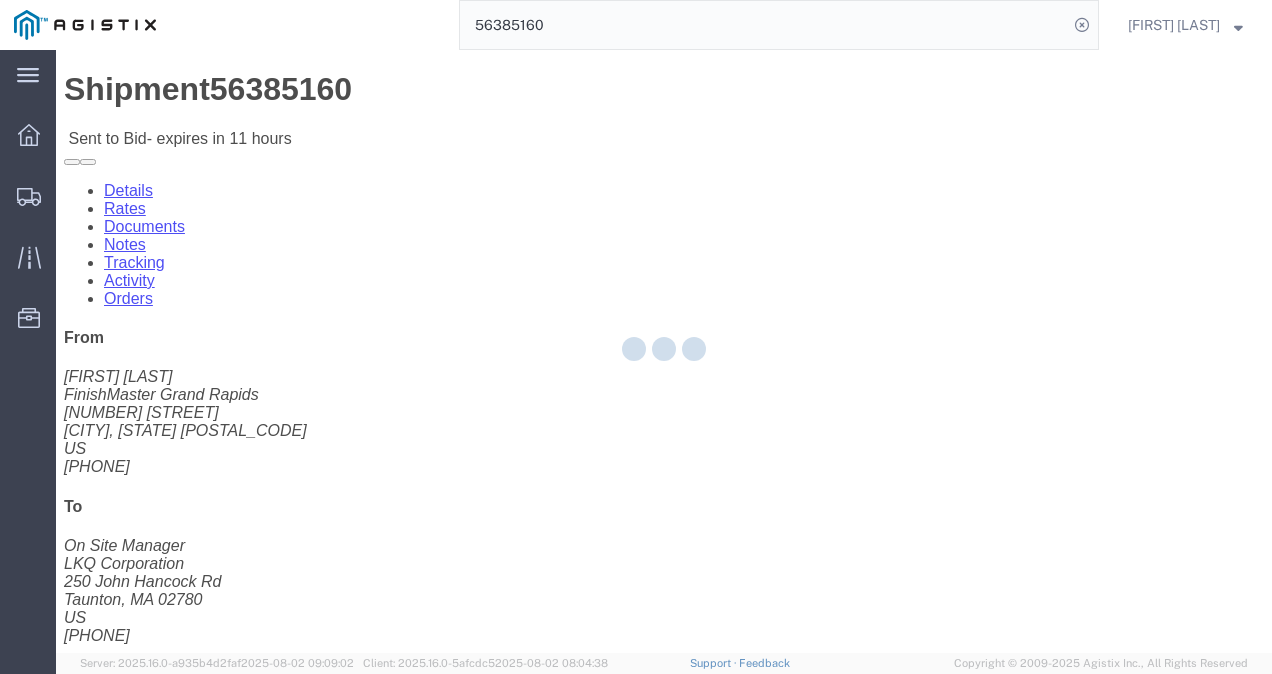 drag, startPoint x: 656, startPoint y: 342, endPoint x: 904, endPoint y: 418, distance: 259.38388 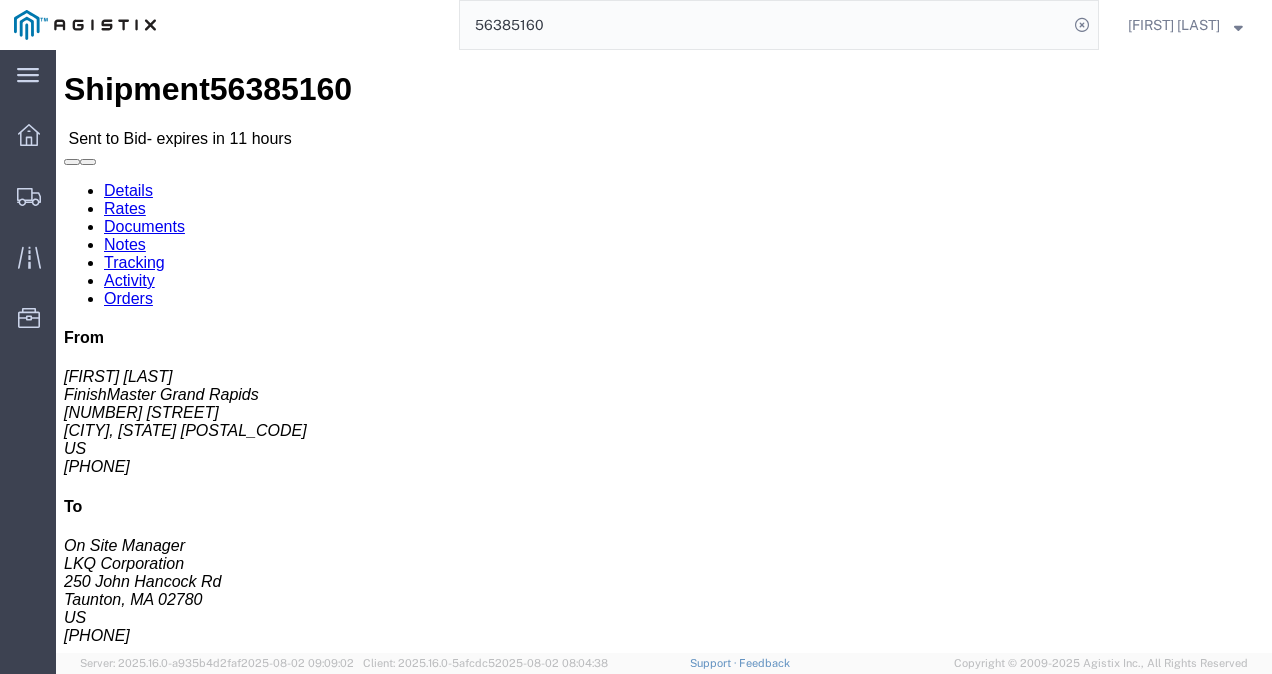 click on "Created By: Agistix Truckload Services" 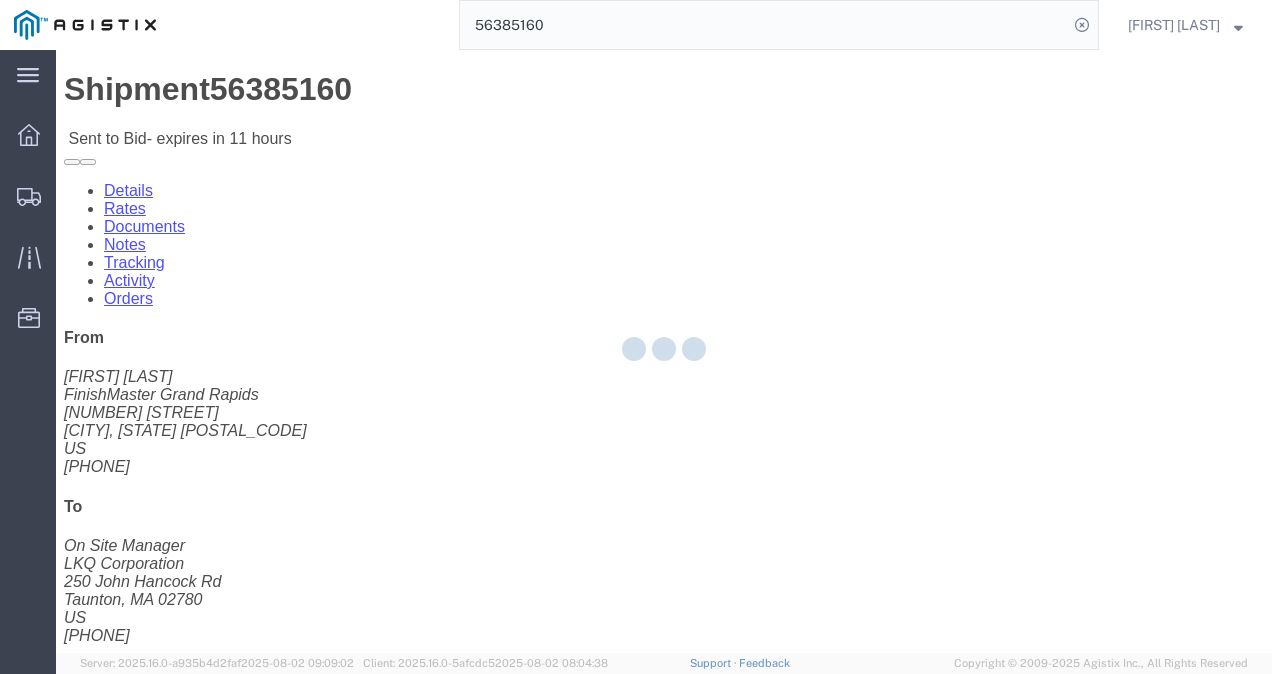 select on "4622" 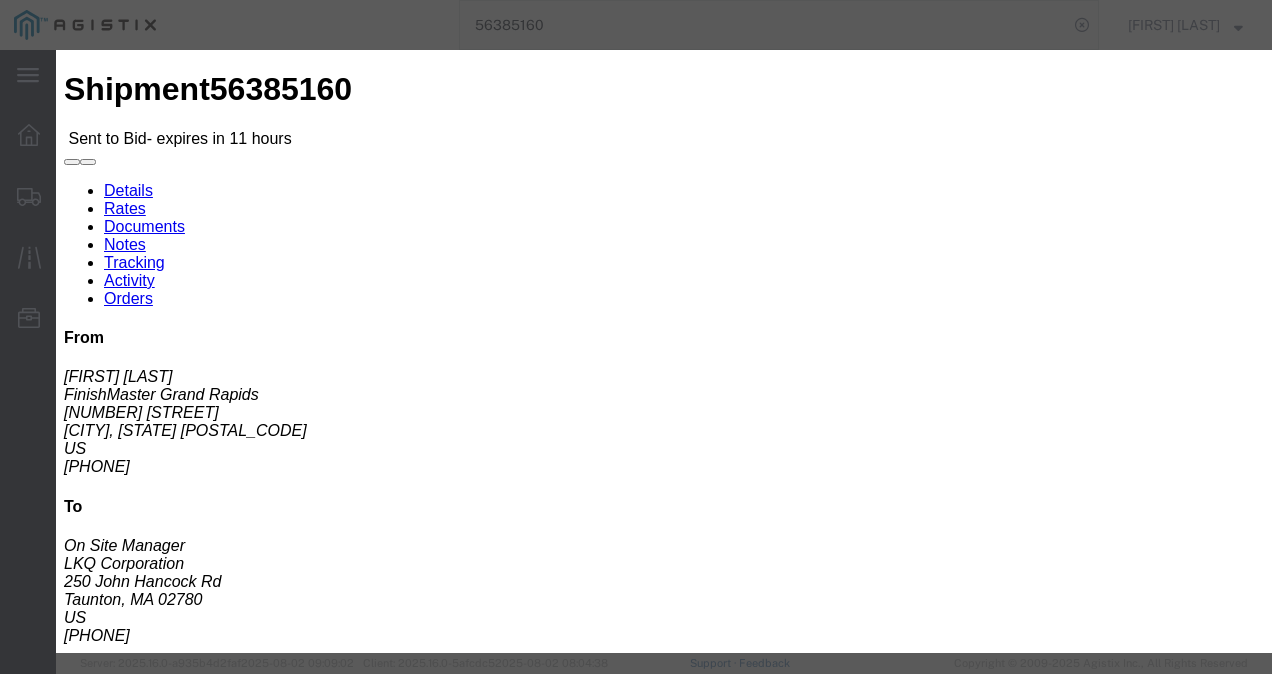 click on "Accept Terms" 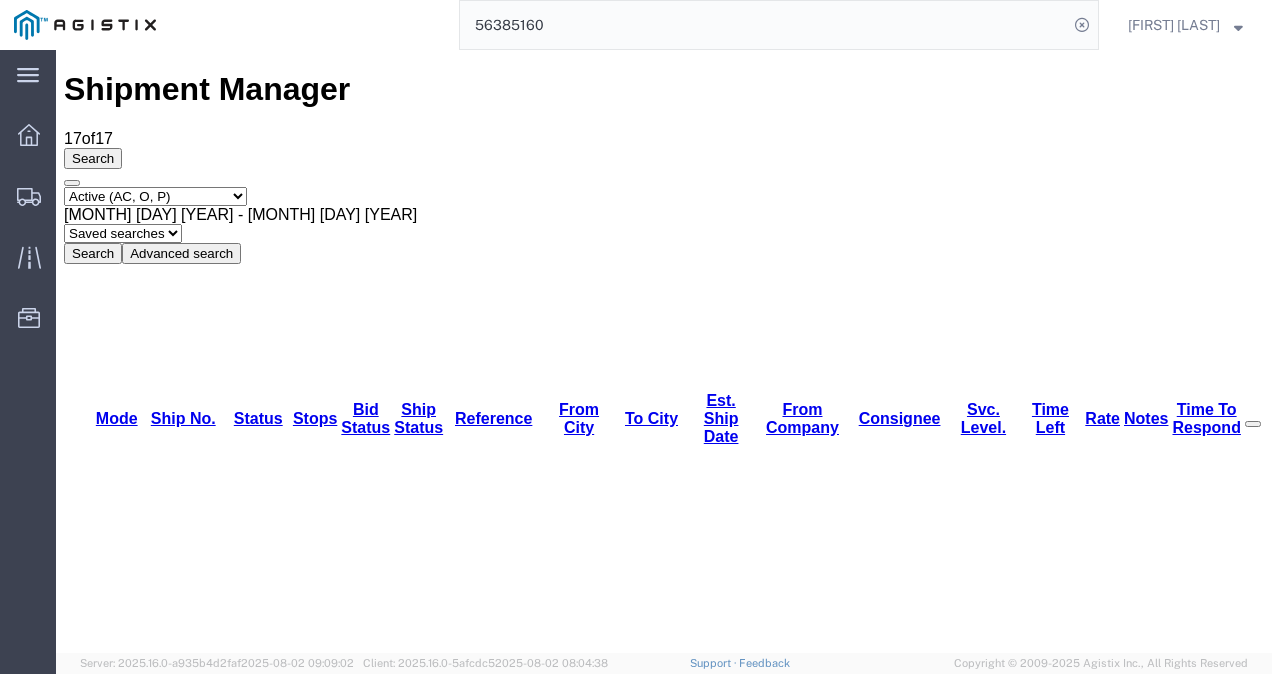 click on "56385160" 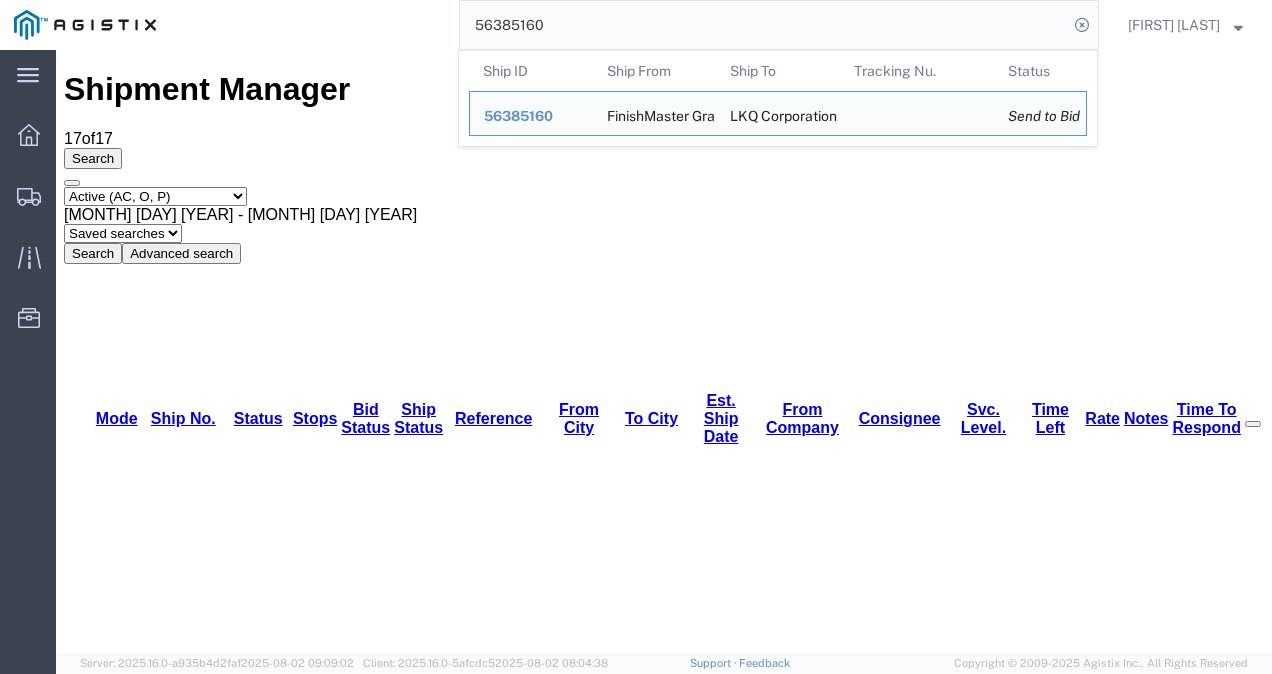 click on "56385160" 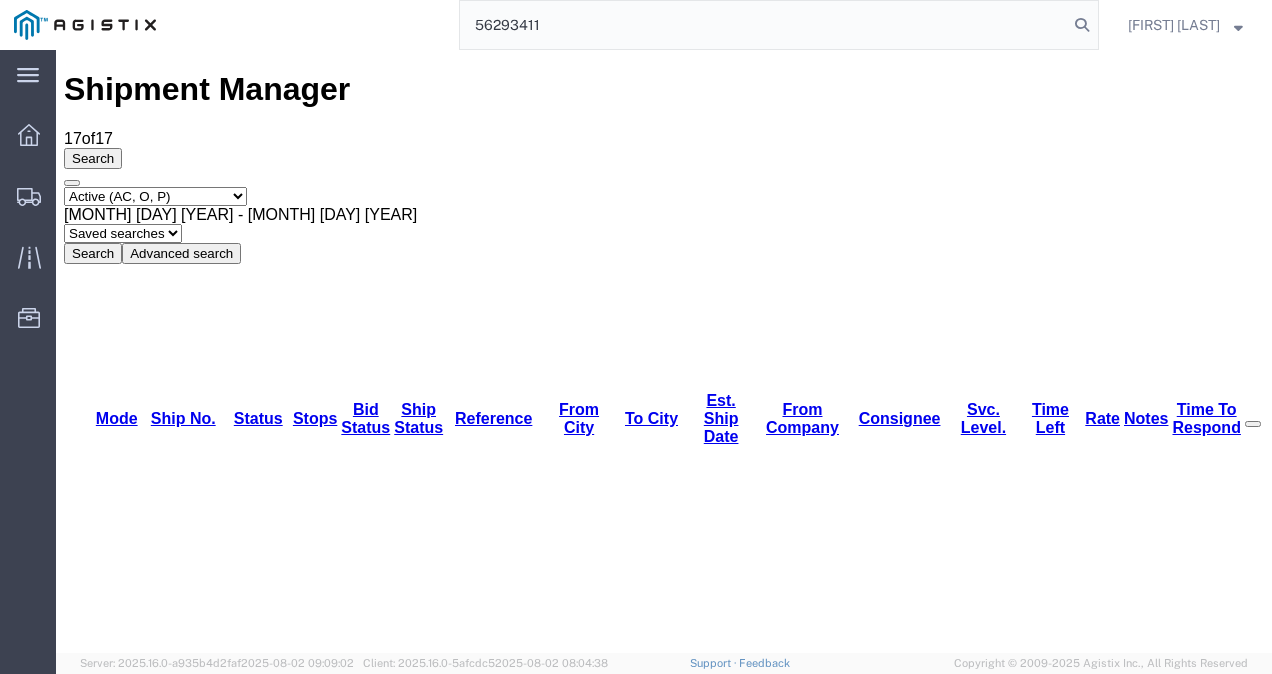 type on "56293411" 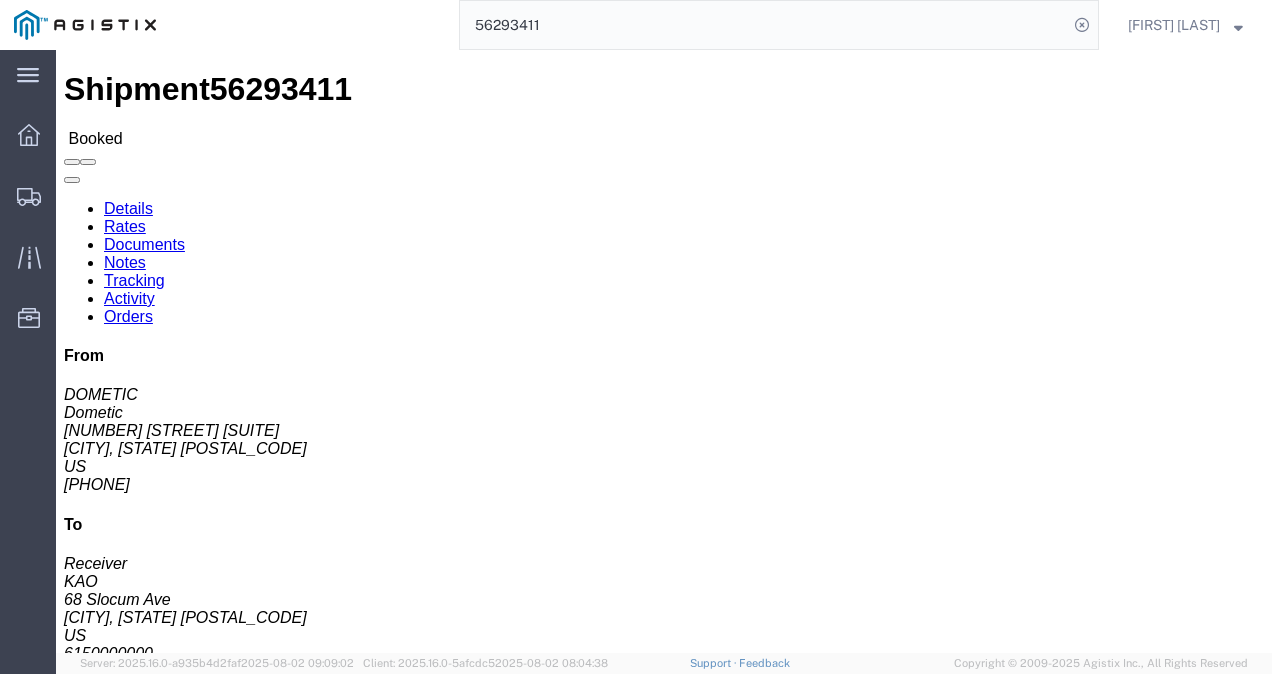 drag, startPoint x: 643, startPoint y: 344, endPoint x: 628, endPoint y: 452, distance: 109.03669 